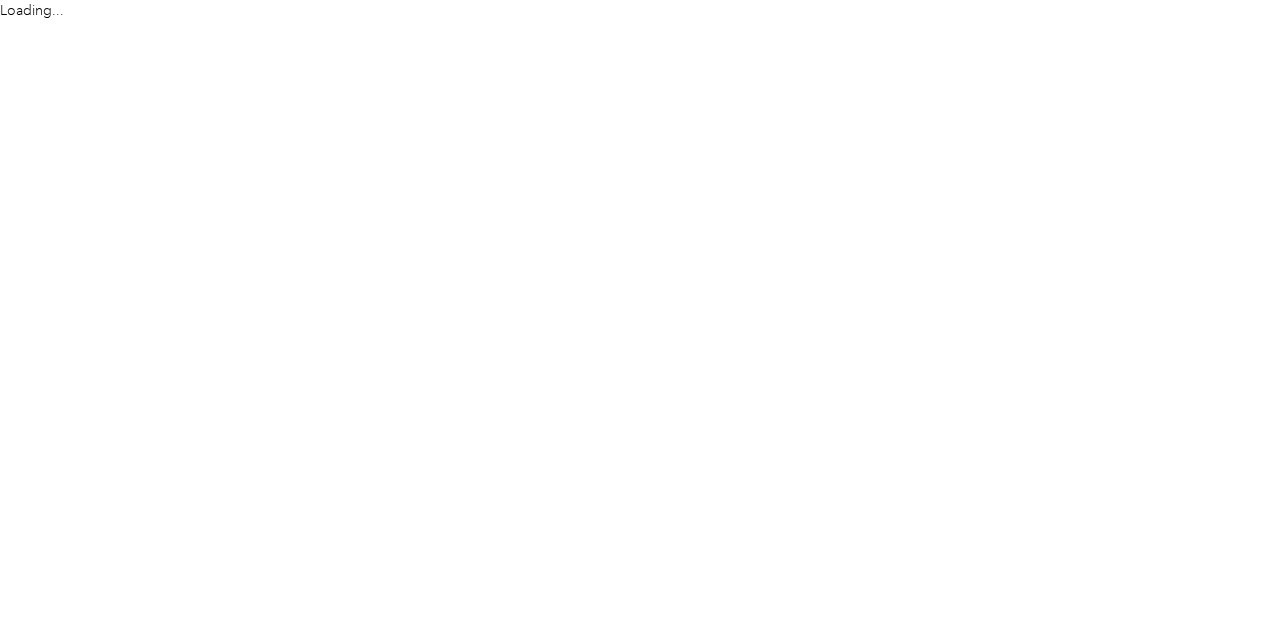 scroll, scrollTop: 0, scrollLeft: 0, axis: both 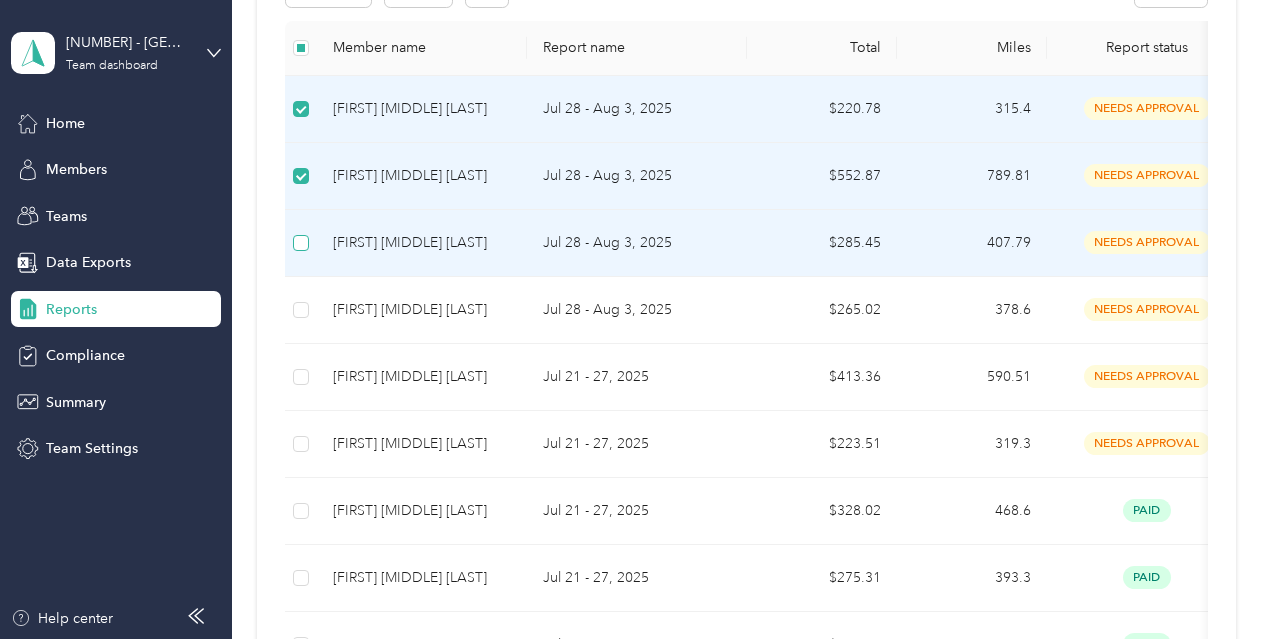 click at bounding box center [301, 243] 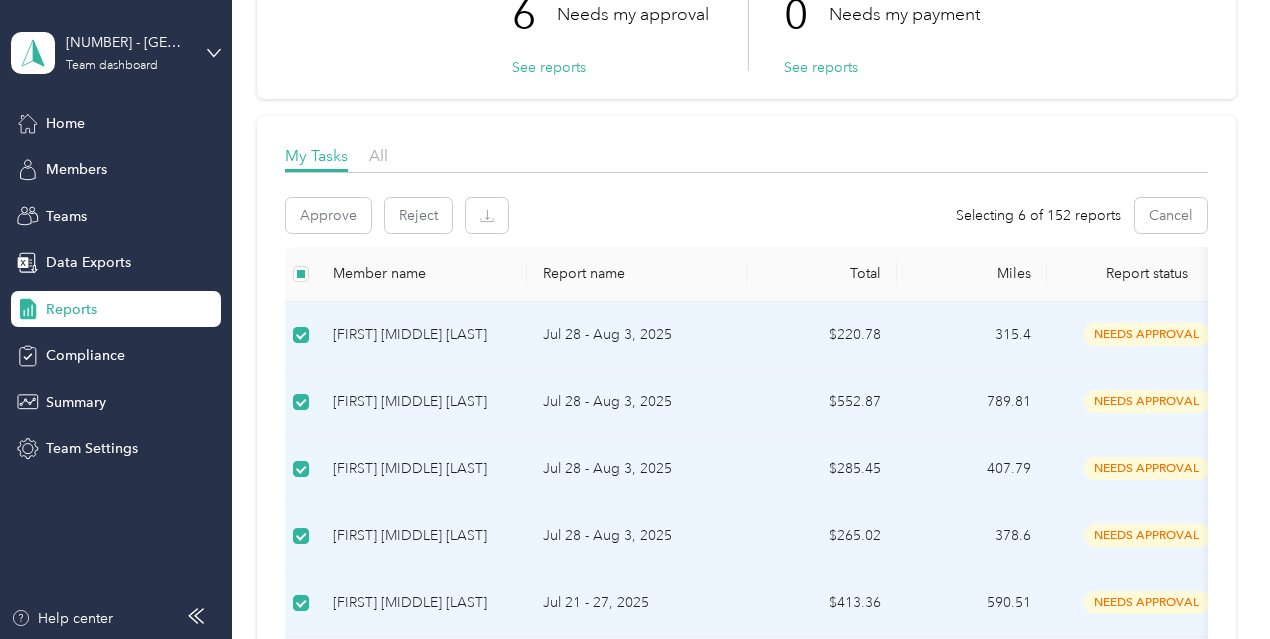 scroll, scrollTop: 100, scrollLeft: 0, axis: vertical 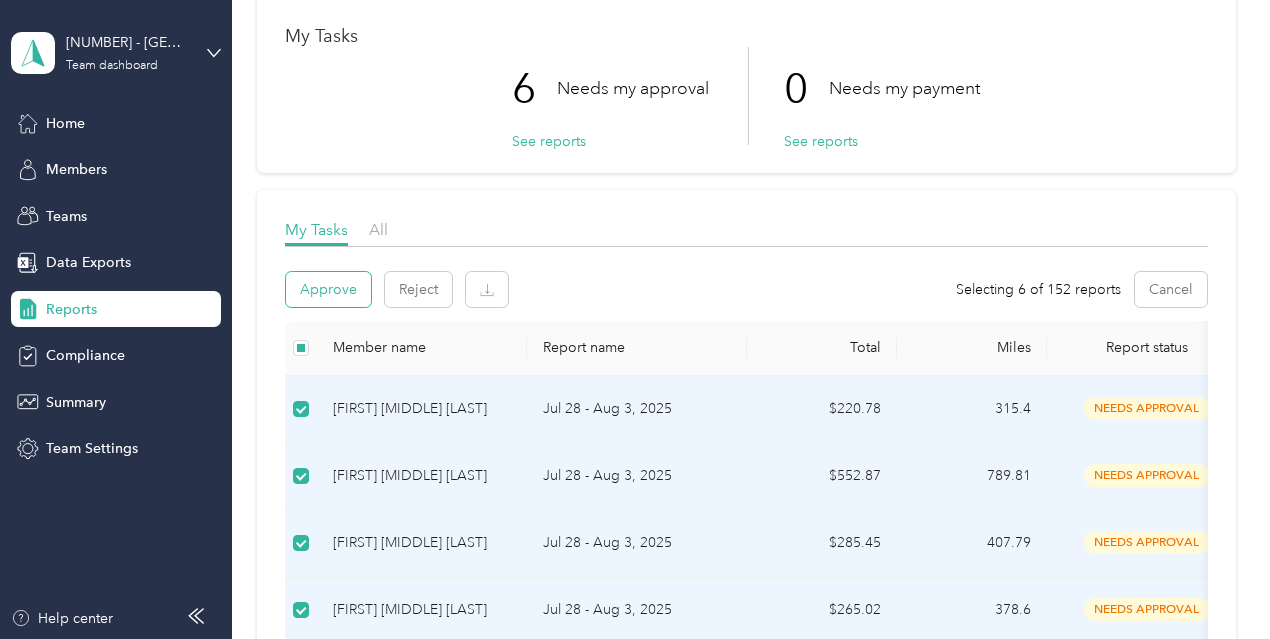 click on "Approve" at bounding box center (328, 289) 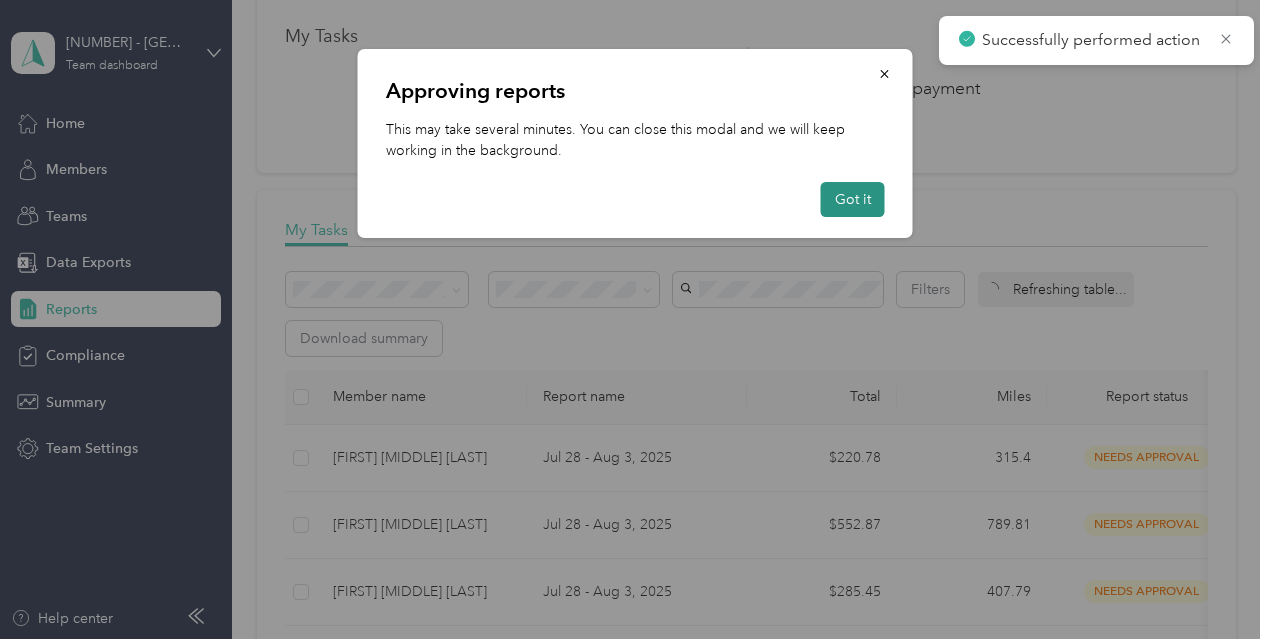 click on "Got it" at bounding box center [853, 199] 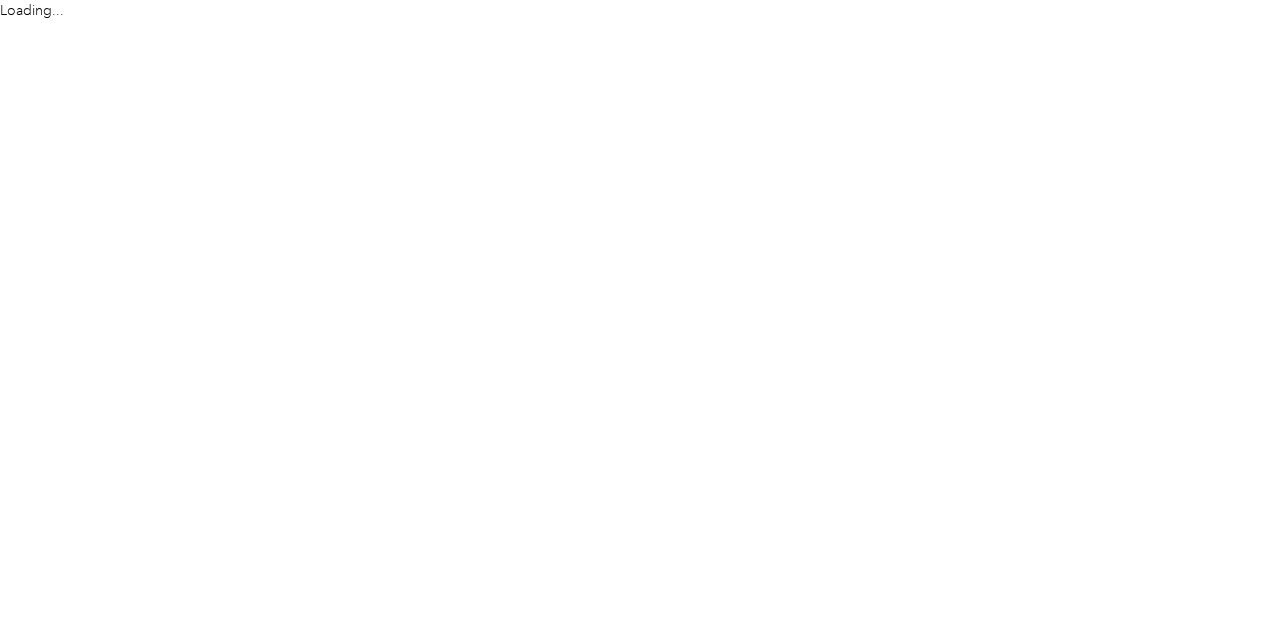 scroll, scrollTop: 0, scrollLeft: 0, axis: both 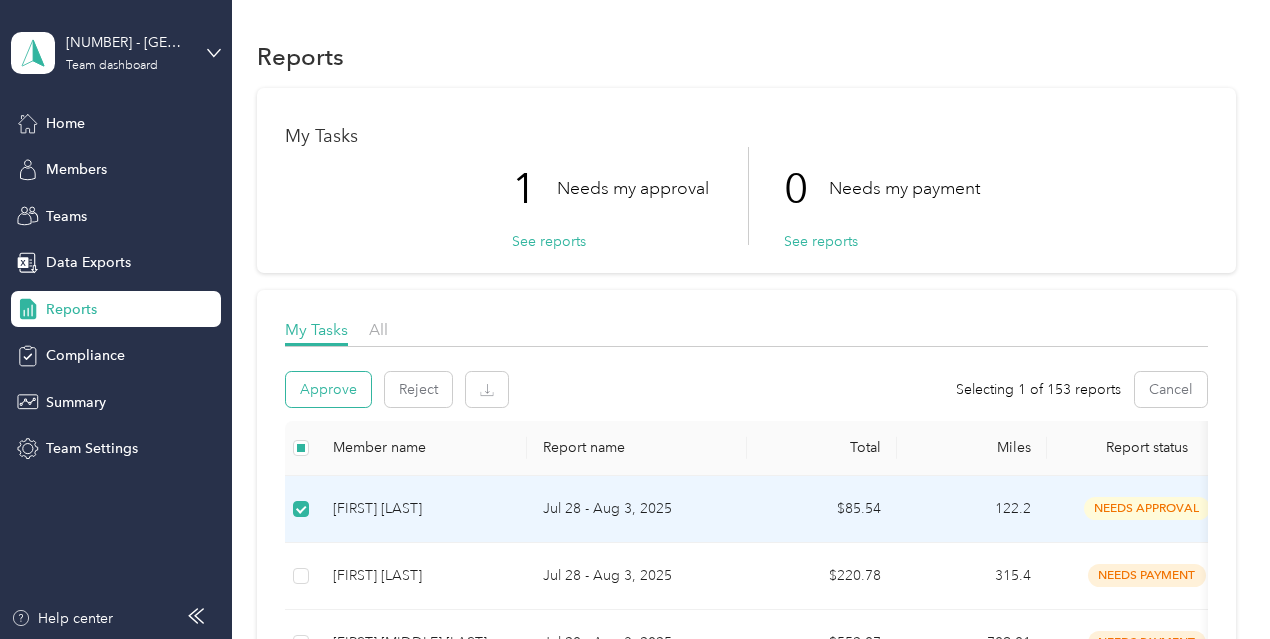 click on "Approve" at bounding box center [328, 389] 